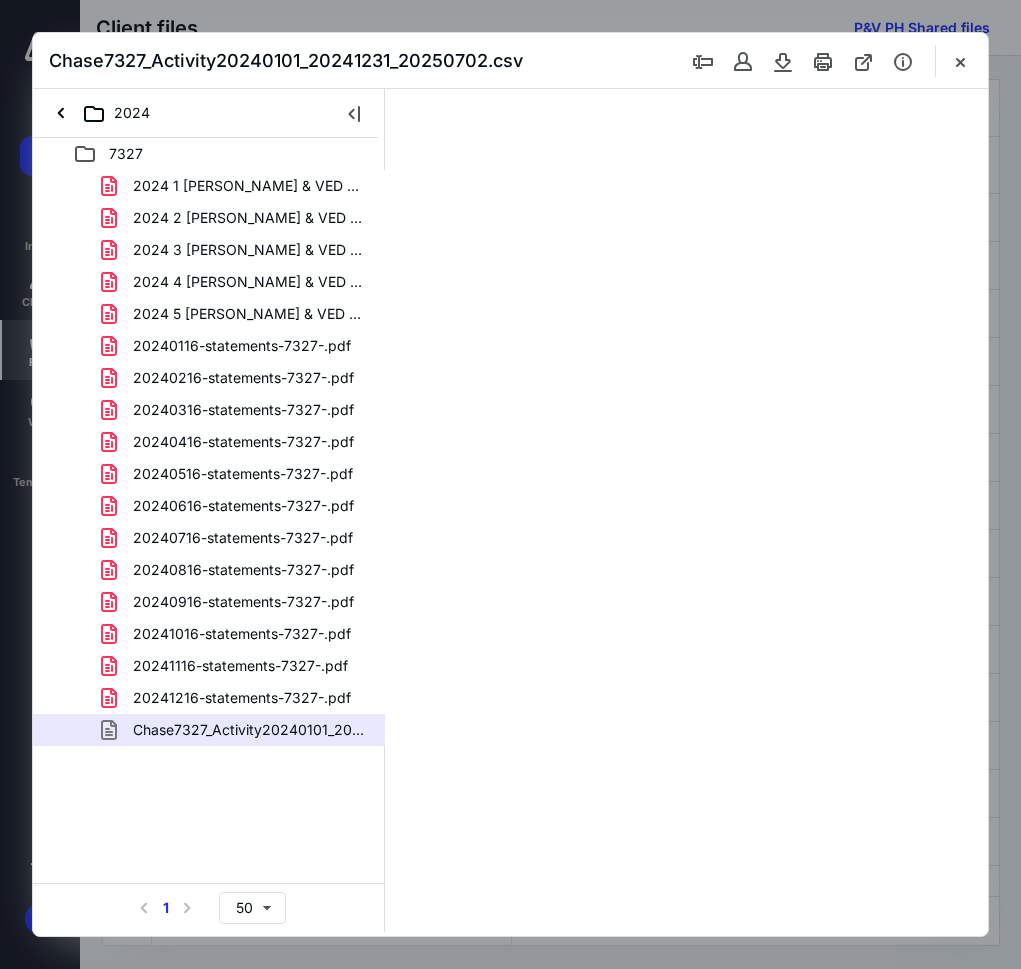 scroll, scrollTop: 0, scrollLeft: 0, axis: both 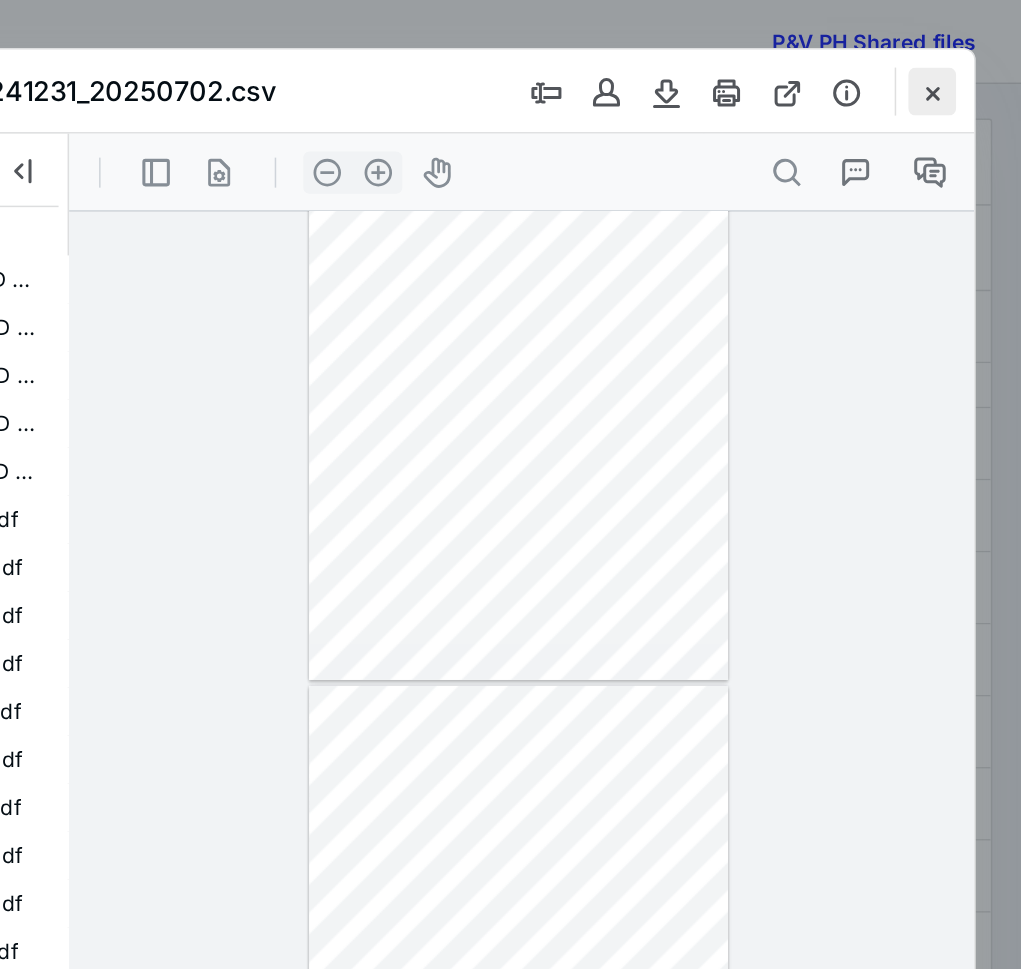click at bounding box center [960, 61] 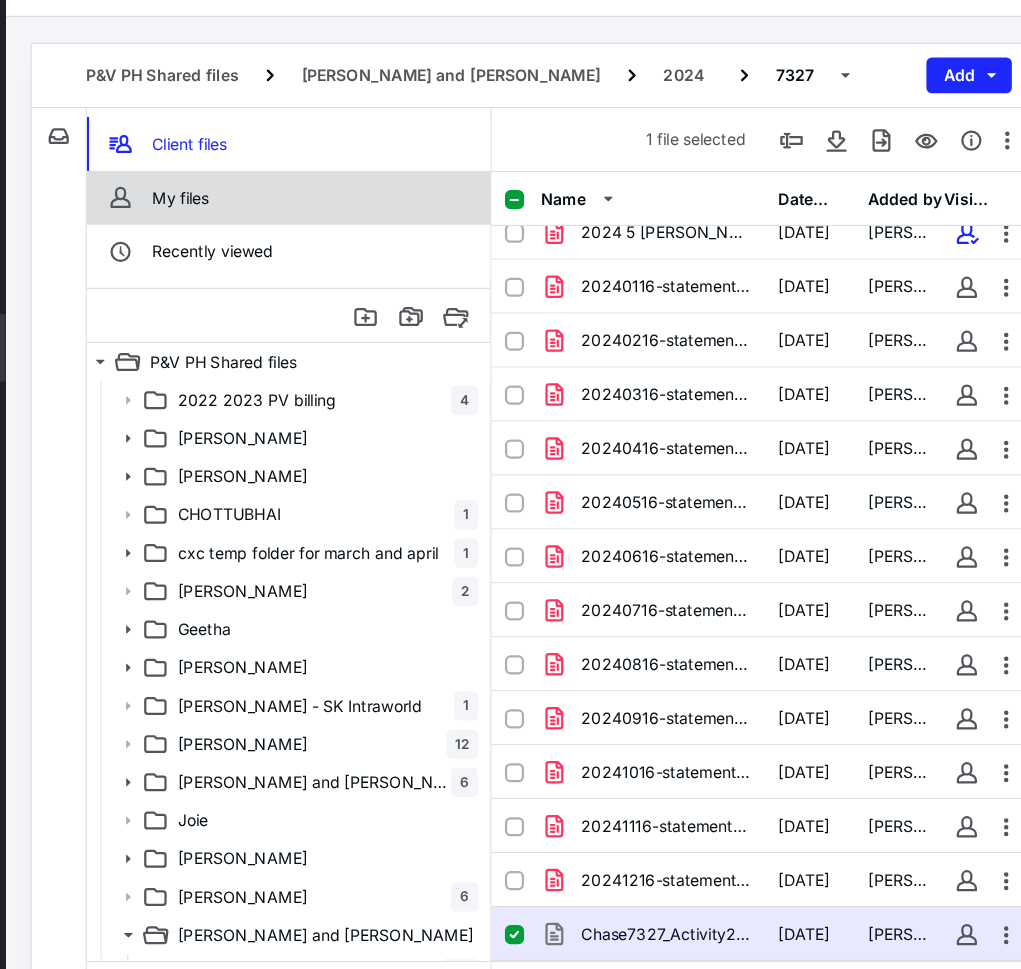 scroll, scrollTop: 0, scrollLeft: 0, axis: both 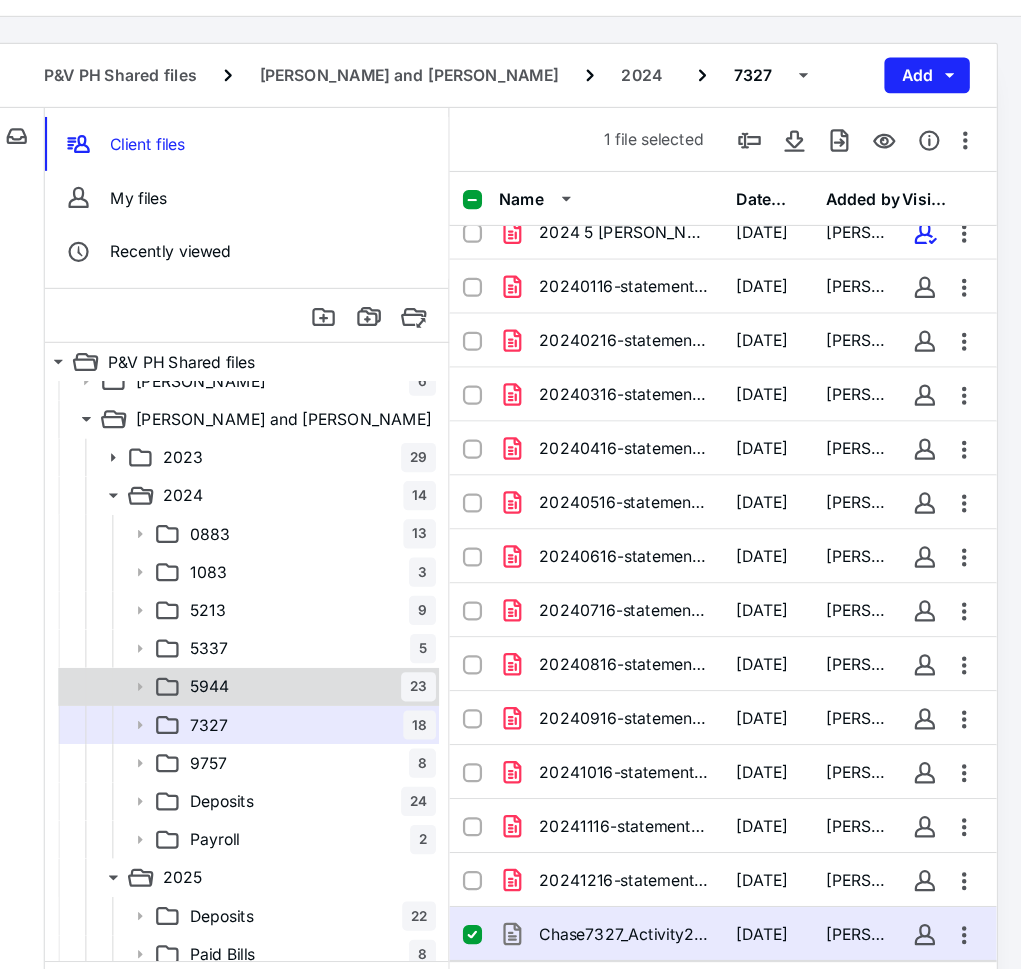 click on "5944 23" at bounding box center [332, 652] 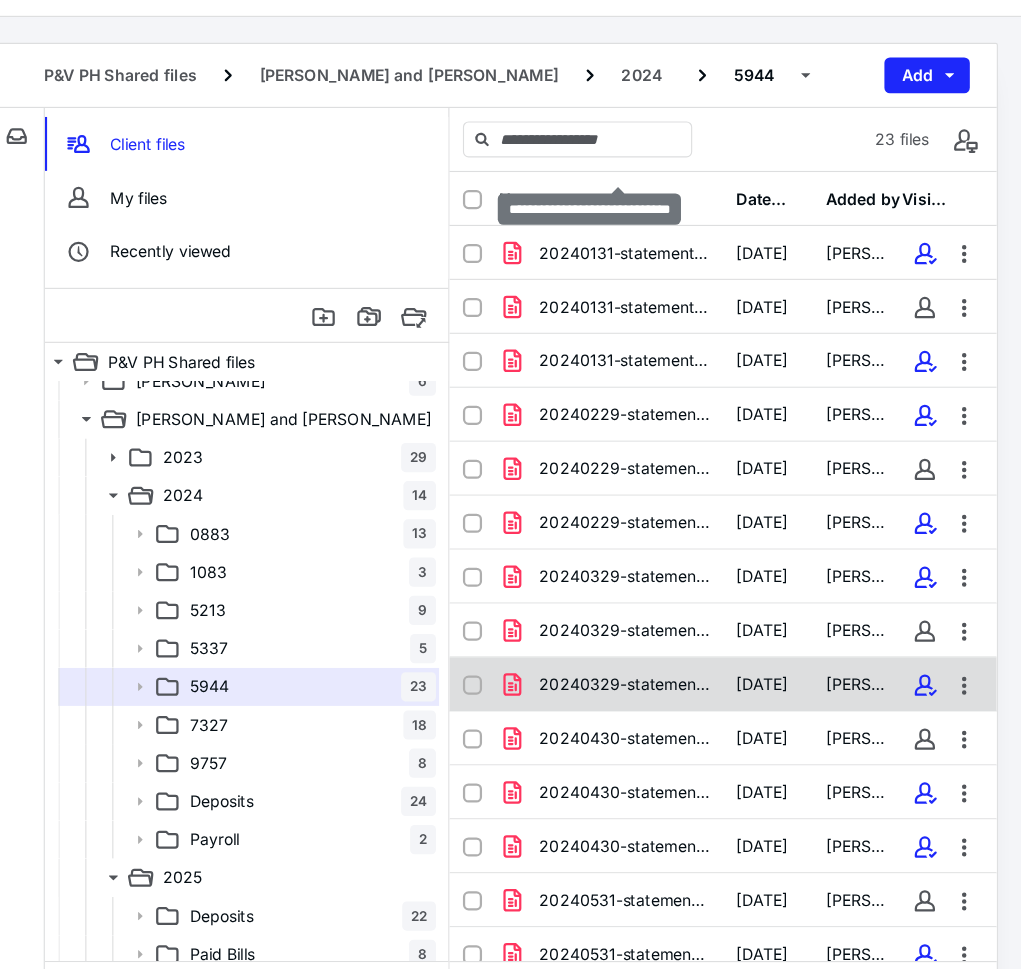 scroll, scrollTop: 462, scrollLeft: 0, axis: vertical 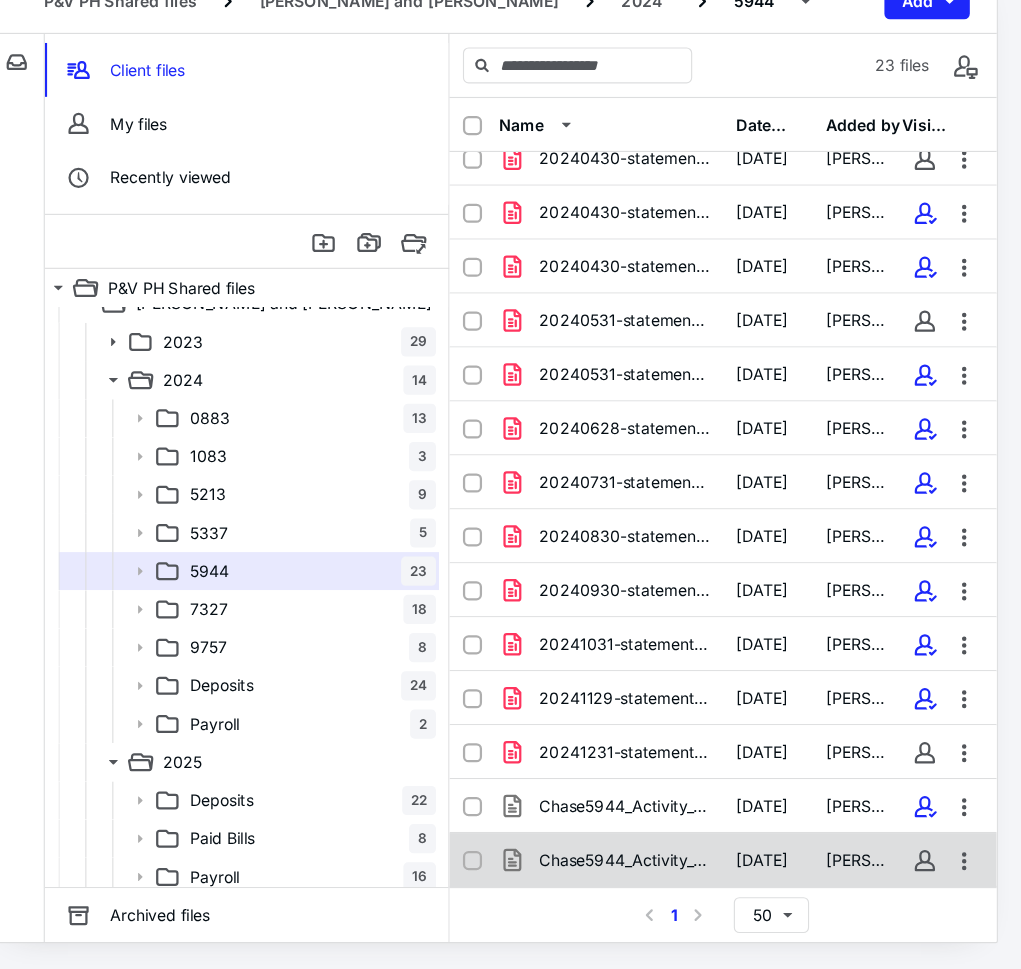 click on "Chase5944_Activity_20240627.csv [DATE] [PERSON_NAME]" at bounding box center (755, 872) 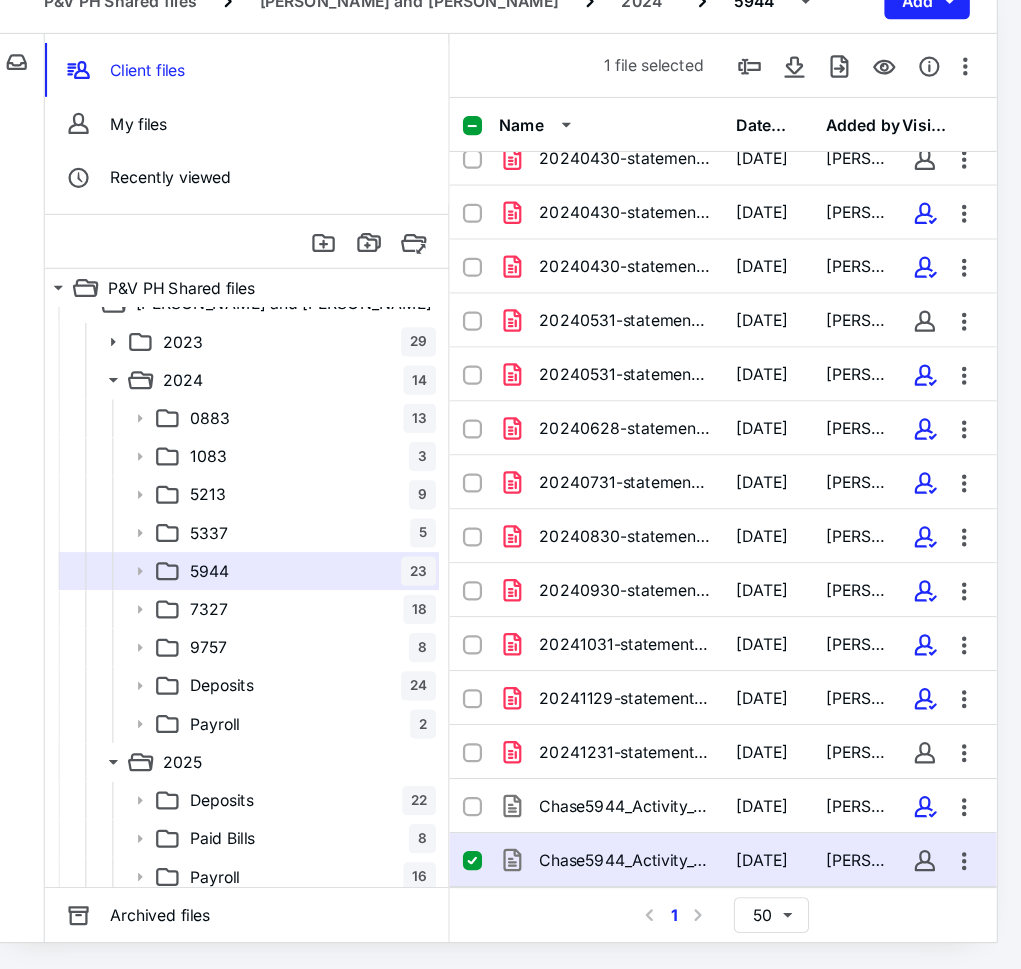 click on "Chase5944_Activity_20240627.csv [DATE] [PERSON_NAME]" at bounding box center [755, 872] 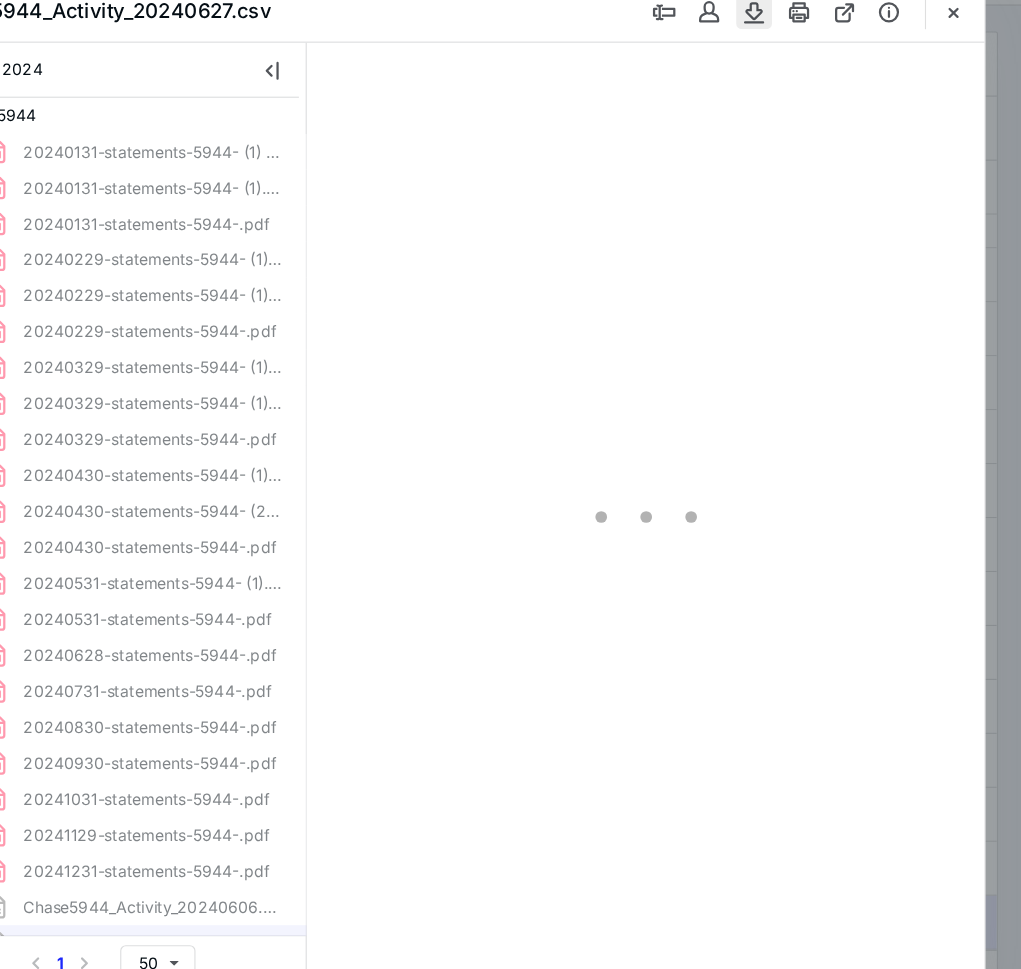 click at bounding box center (783, 61) 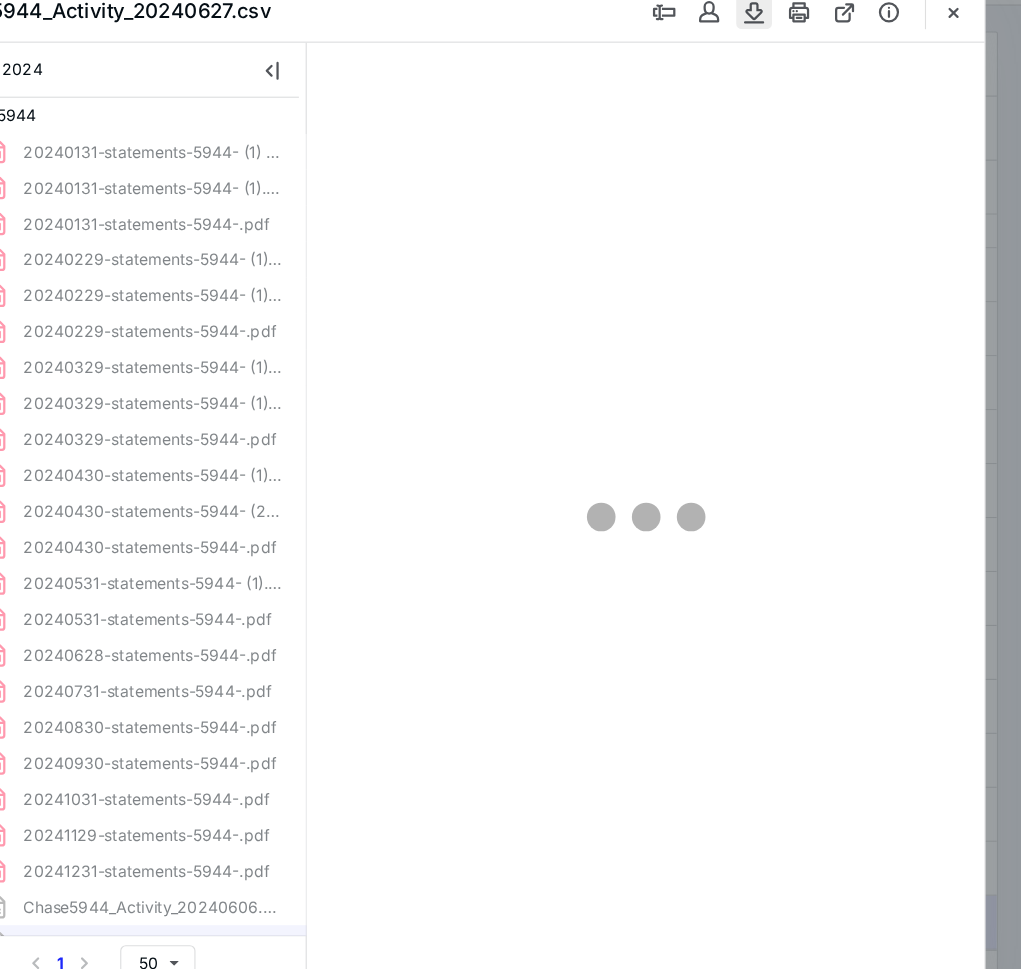 scroll, scrollTop: 0, scrollLeft: 0, axis: both 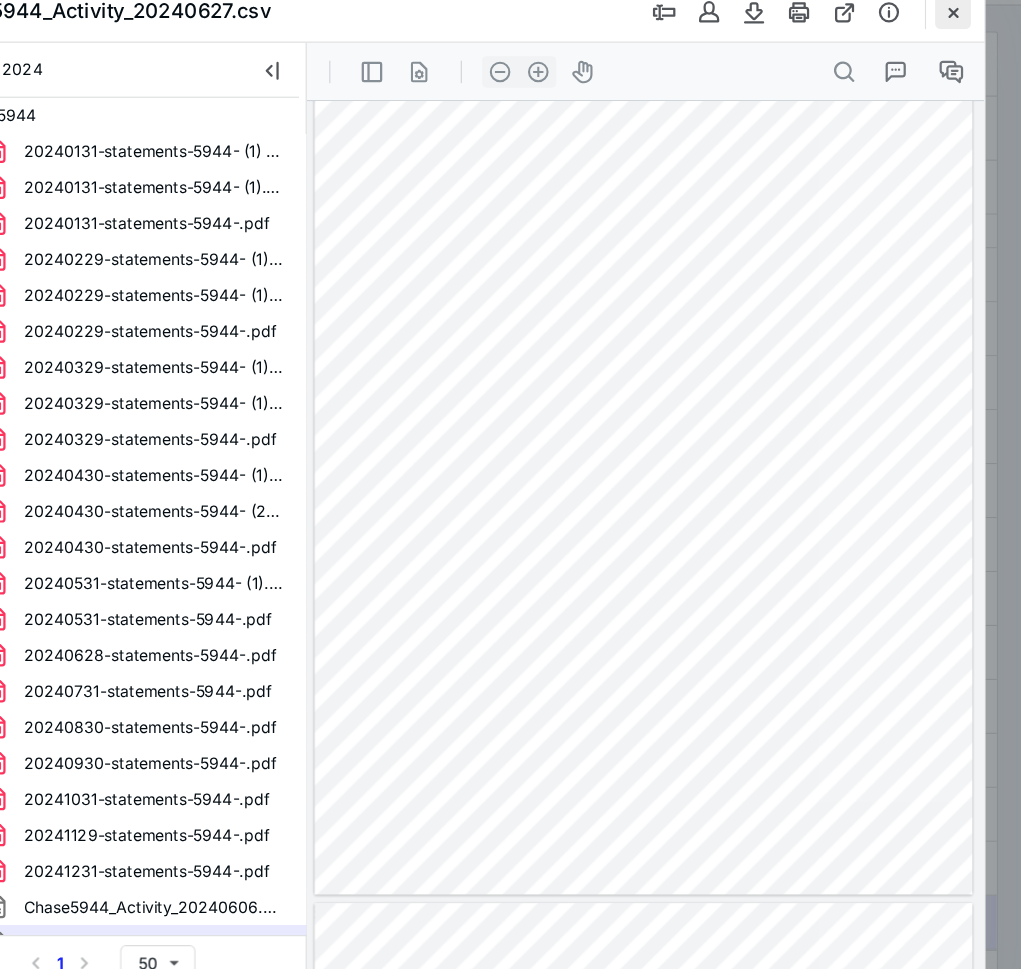 click at bounding box center [960, 61] 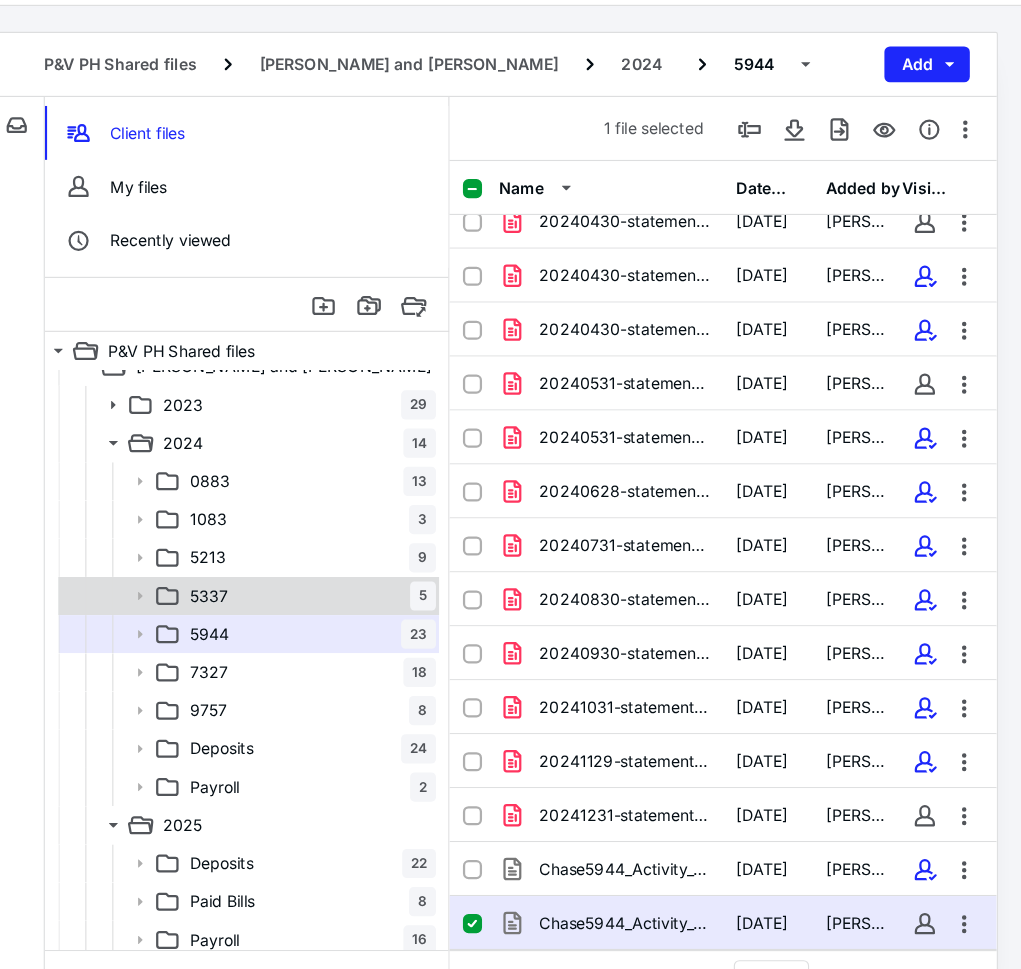 click on "5337 5" at bounding box center (386, 581) 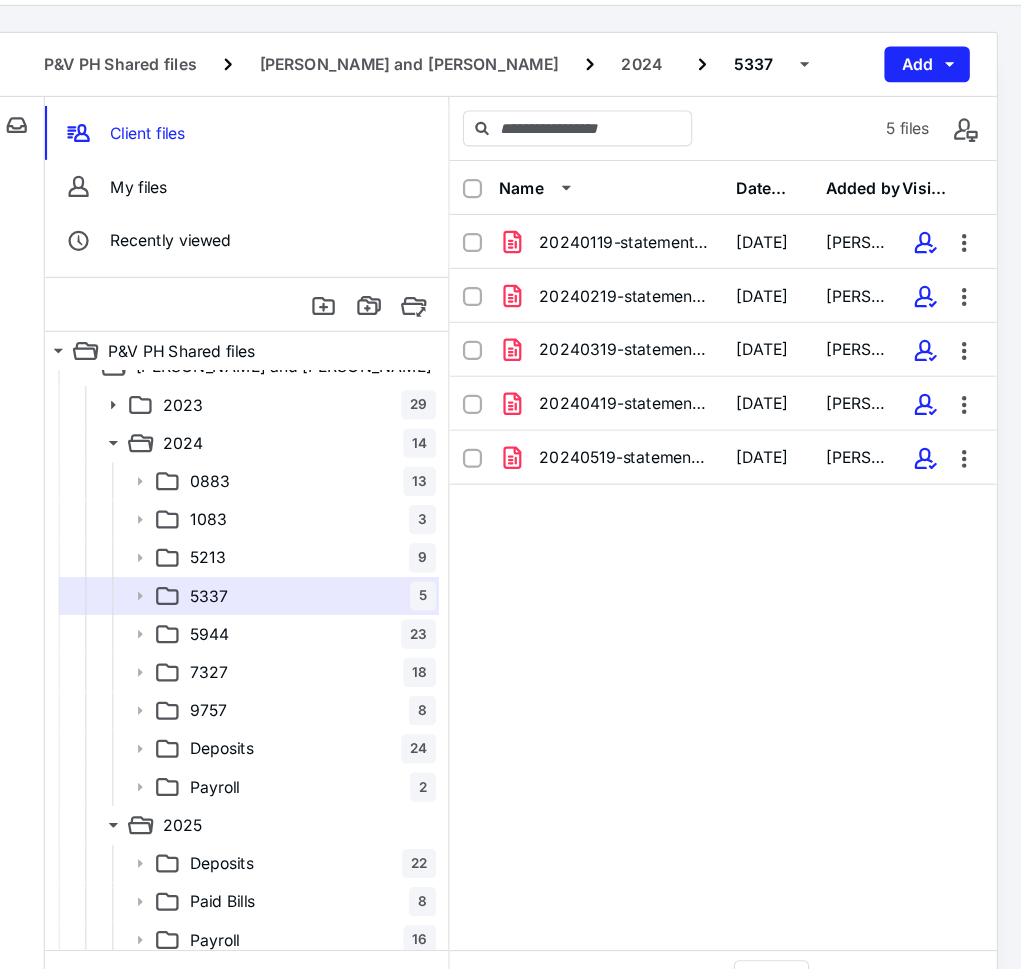 click on "Name Date added Added by Visible 20240119-statements-5337-.pdf [DATE] [PERSON_NAME] 20240219-statements-5337-.pdf [DATE] [PERSON_NAME] 20240319-statements-5337-.pdf [DATE] [PERSON_NAME] 20240419-statements-5337-.pdf [DATE] [PERSON_NAME] 20240519-statements-5337-.pdf [DATE] [PERSON_NAME]" at bounding box center [755, 545] 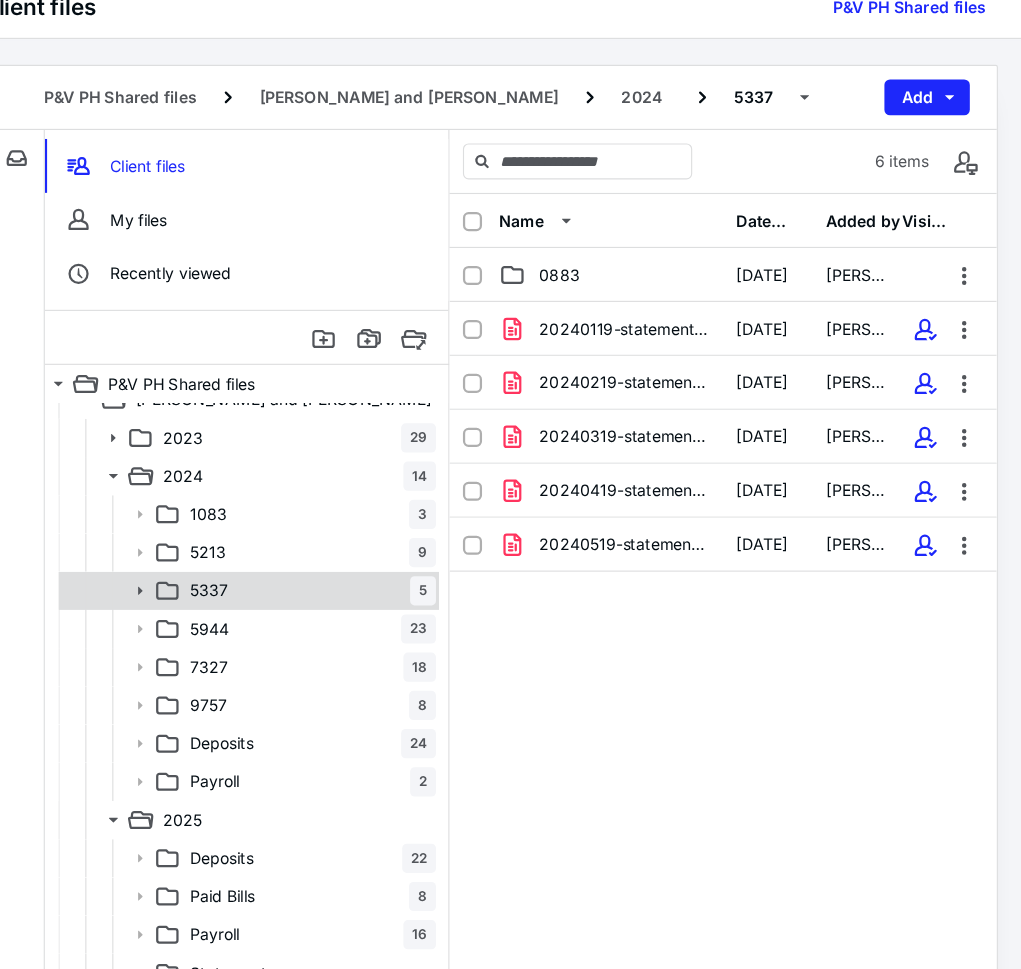 scroll, scrollTop: 523, scrollLeft: 0, axis: vertical 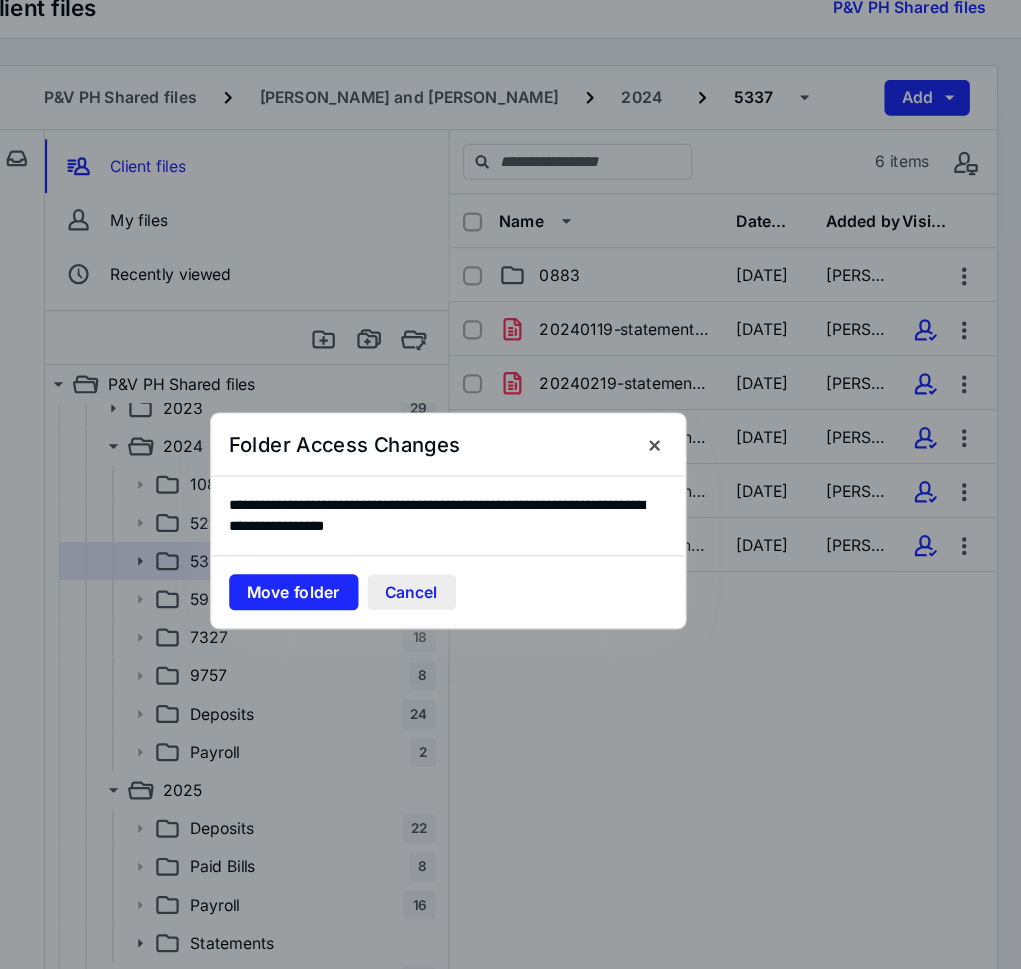 click on "Cancel" at bounding box center [478, 548] 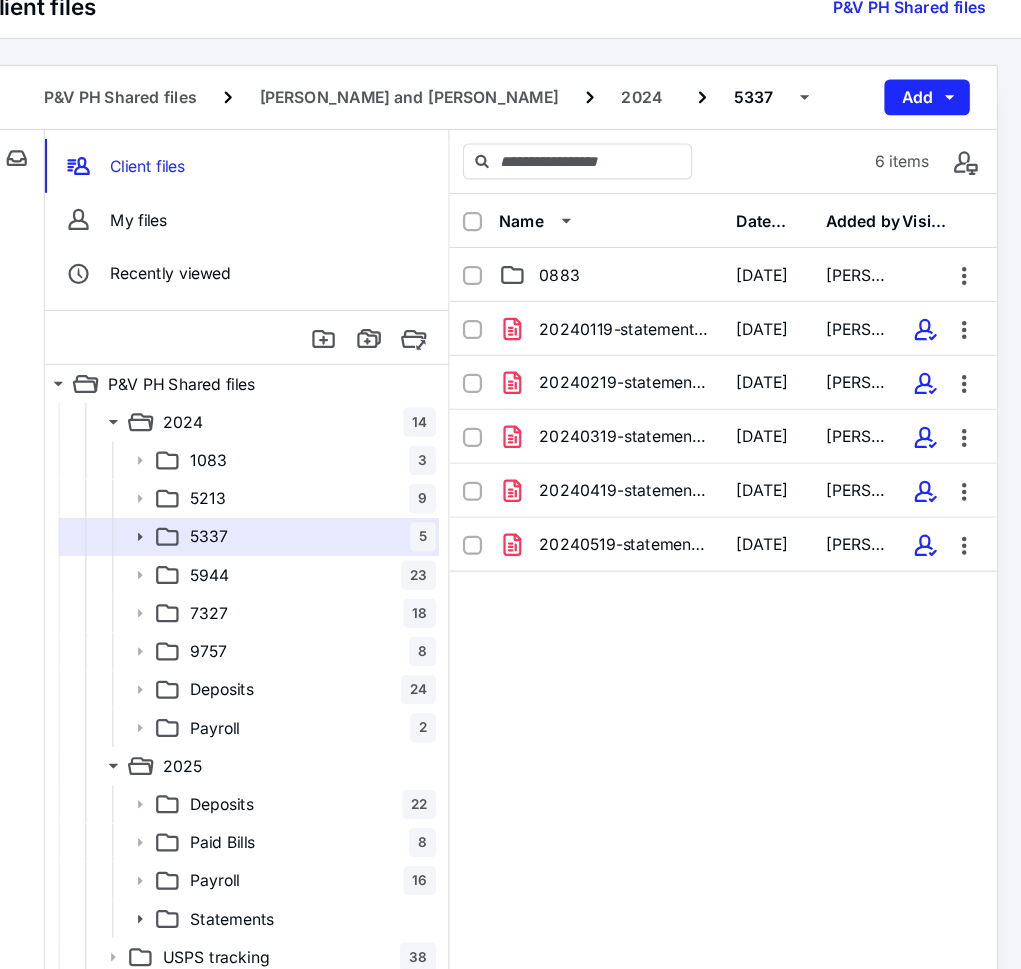 scroll, scrollTop: 546, scrollLeft: 0, axis: vertical 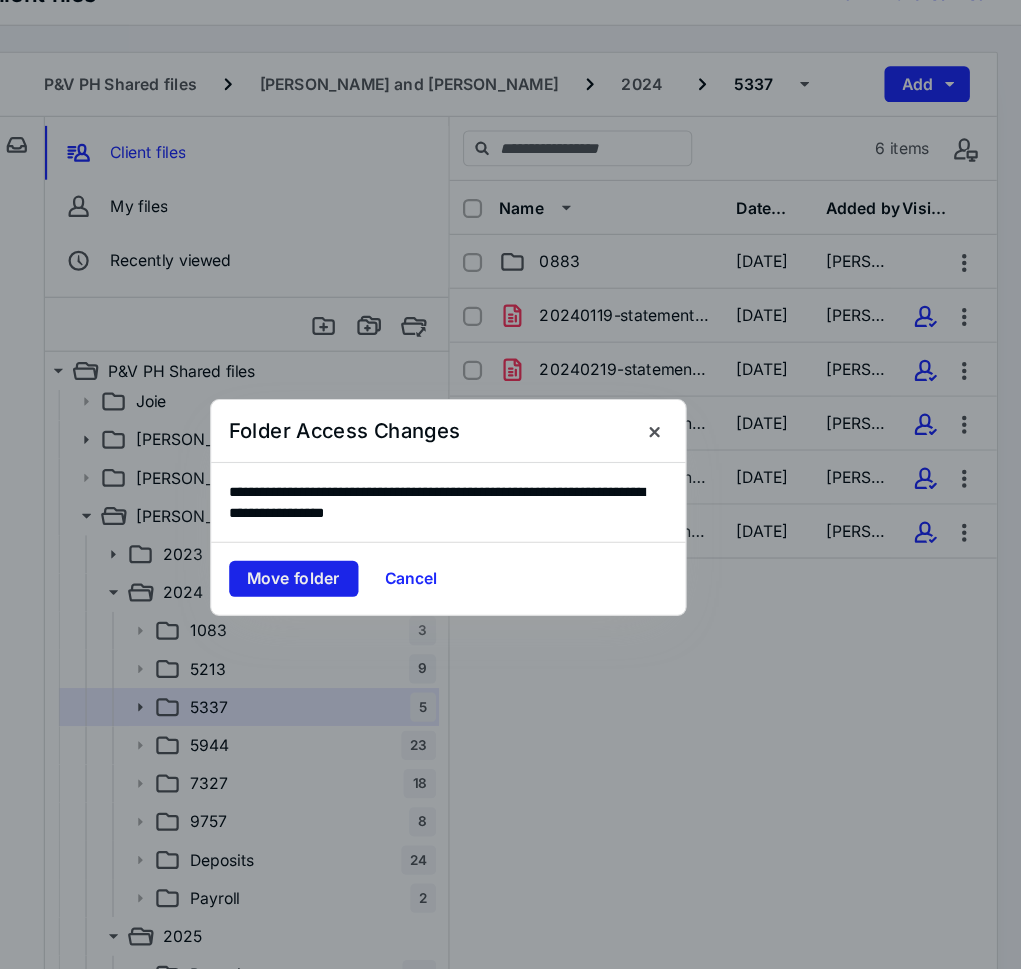 click on "Move folder" at bounding box center [373, 548] 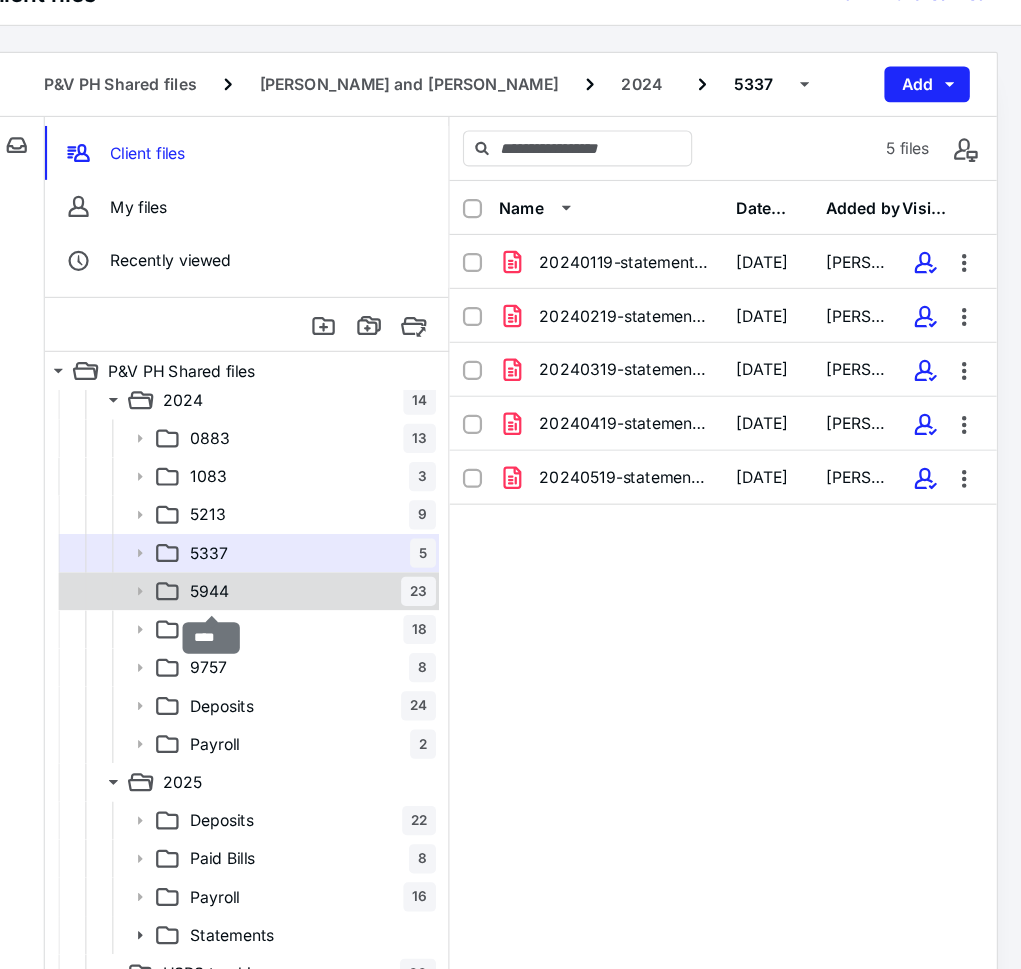 scroll, scrollTop: 544, scrollLeft: 0, axis: vertical 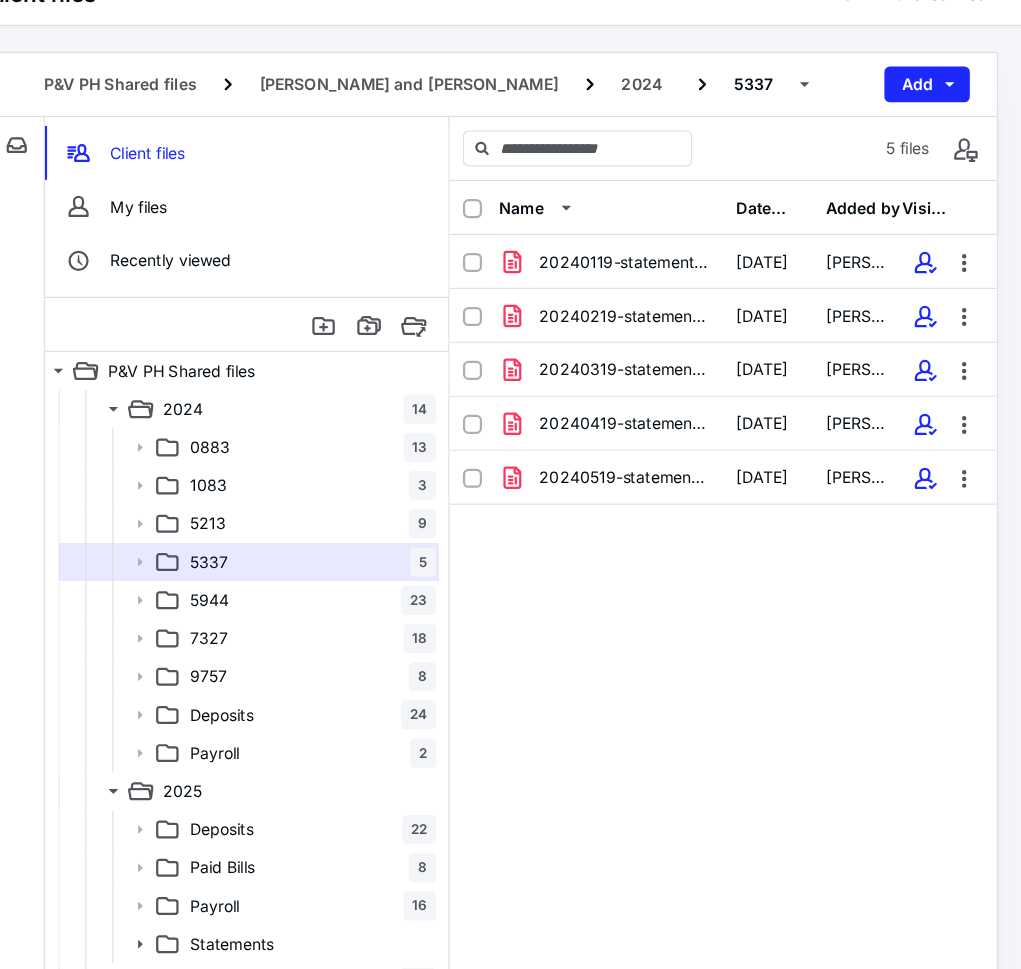 click on "Name Date added Added by Visible 20240119-statements-5337-.pdf [DATE] [PERSON_NAME] 20240219-statements-5337-.pdf [DATE] [PERSON_NAME] 20240319-statements-5337-.pdf [DATE] [PERSON_NAME] 20240419-statements-5337-.pdf [DATE] [PERSON_NAME] 20240519-statements-5337-.pdf [DATE] [PERSON_NAME]" at bounding box center [755, 545] 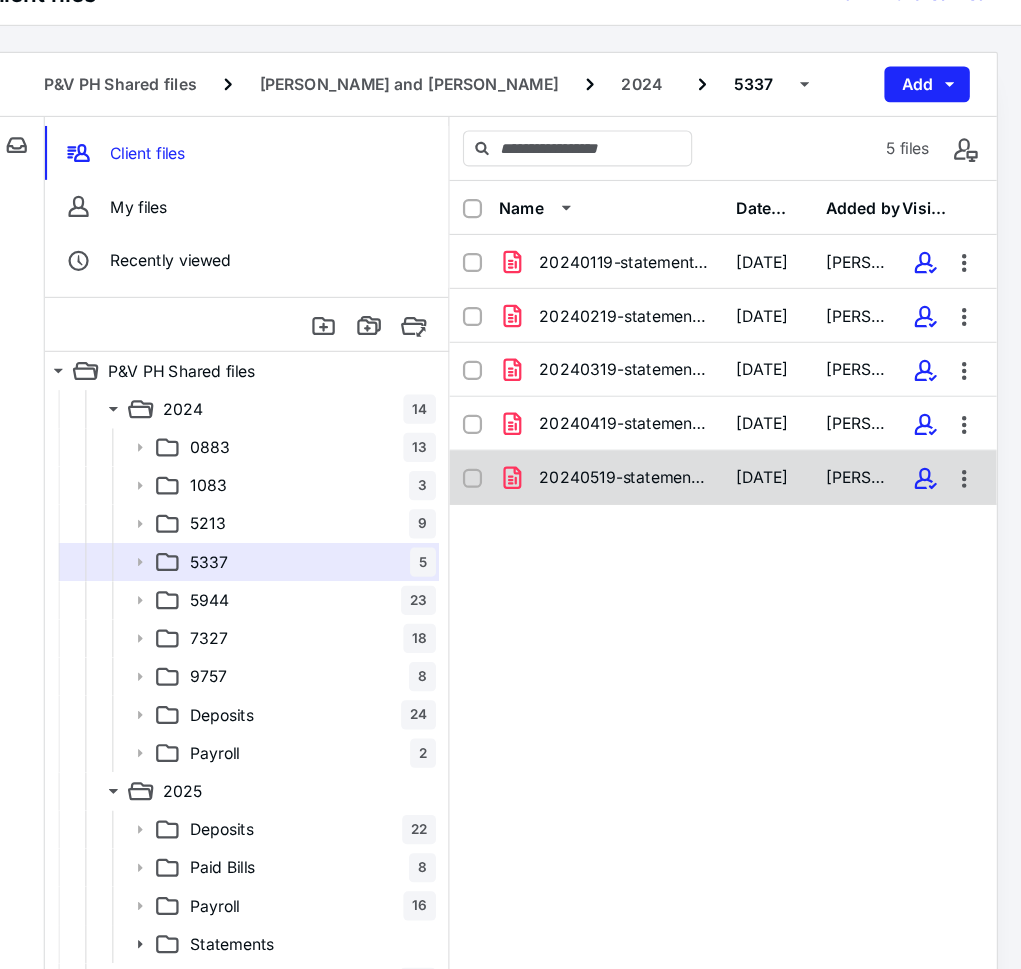 click on "20240519-statements-5337-.pdf" at bounding box center [655, 458] 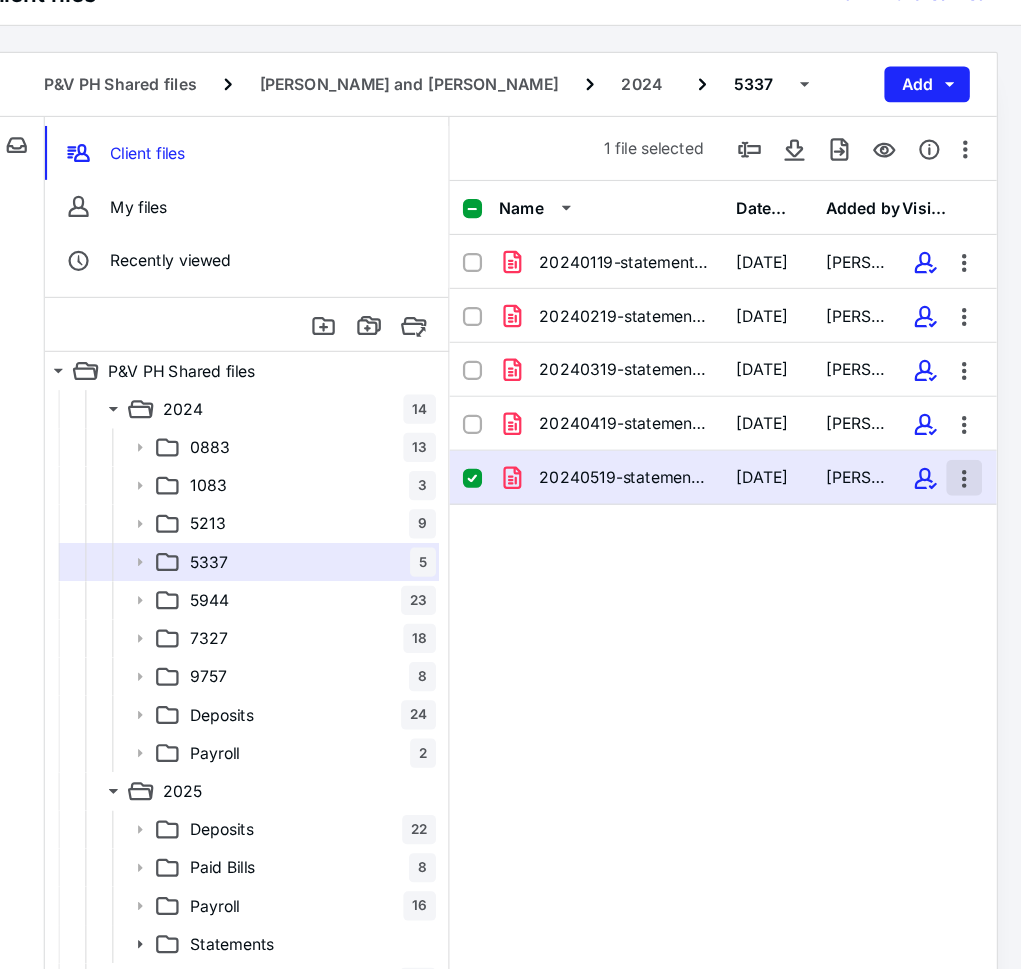 click at bounding box center (970, 458) 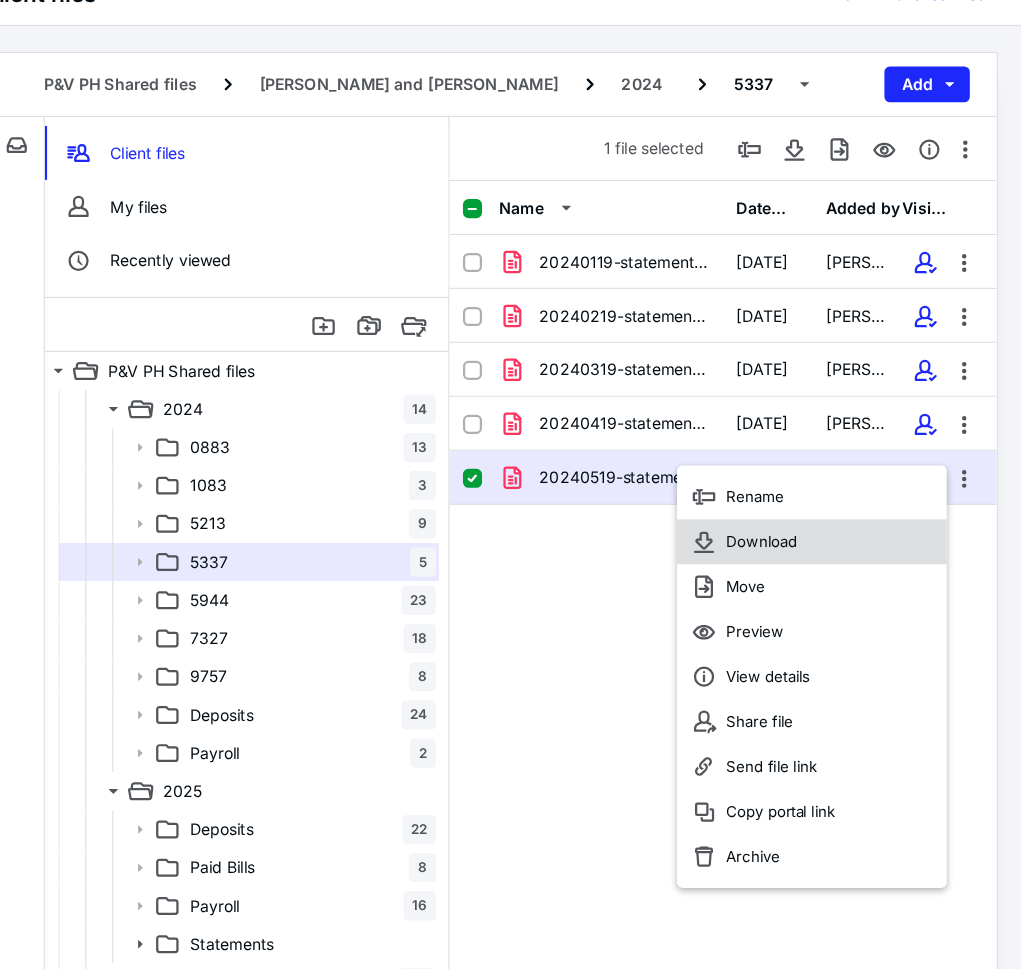 click on "Download" at bounding box center [834, 515] 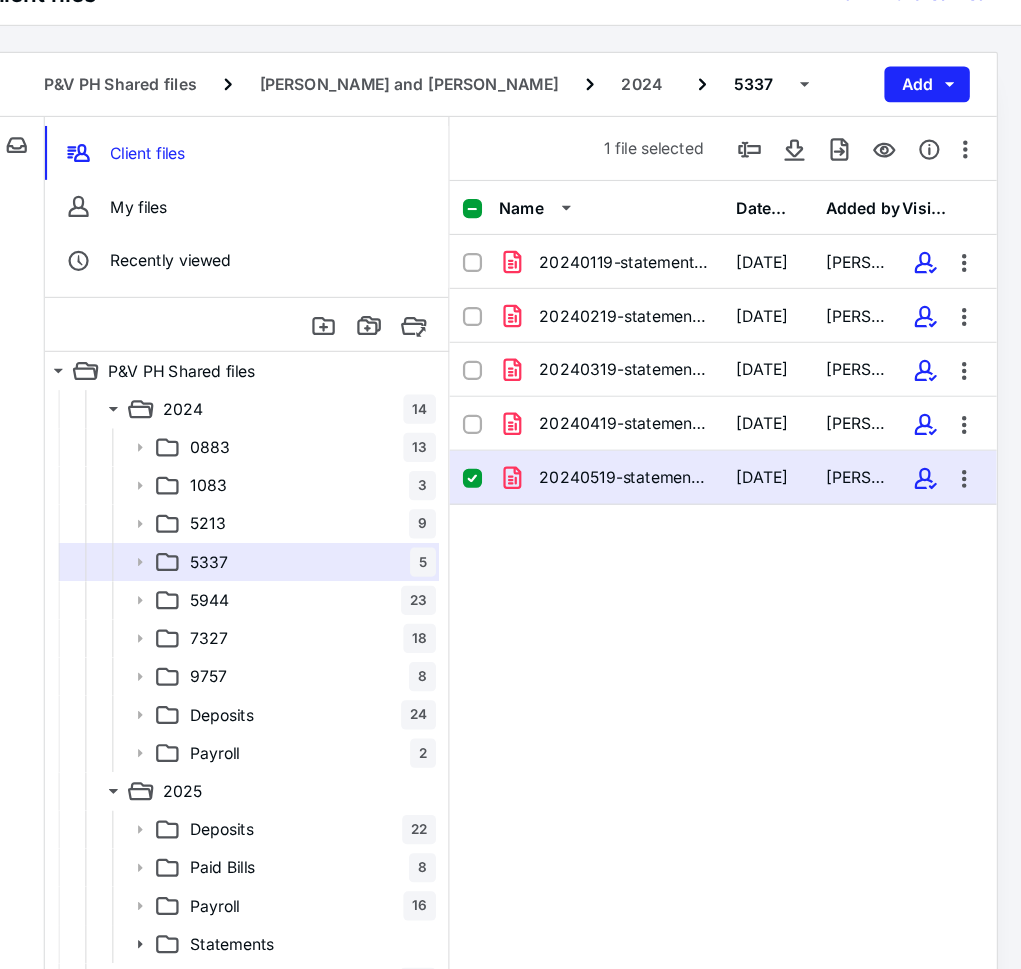 click on "20240119-statements-5337-.pdf [DATE] [PERSON_NAME] 20240219-statements-5337-.pdf [DATE] [PERSON_NAME] 20240319-statements-5337-.pdf [DATE] [PERSON_NAME] 20240419-statements-5337-.pdf [DATE] [PERSON_NAME] 20240519-statements-5337-.pdf [DATE] [PERSON_NAME]" at bounding box center [755, 392] 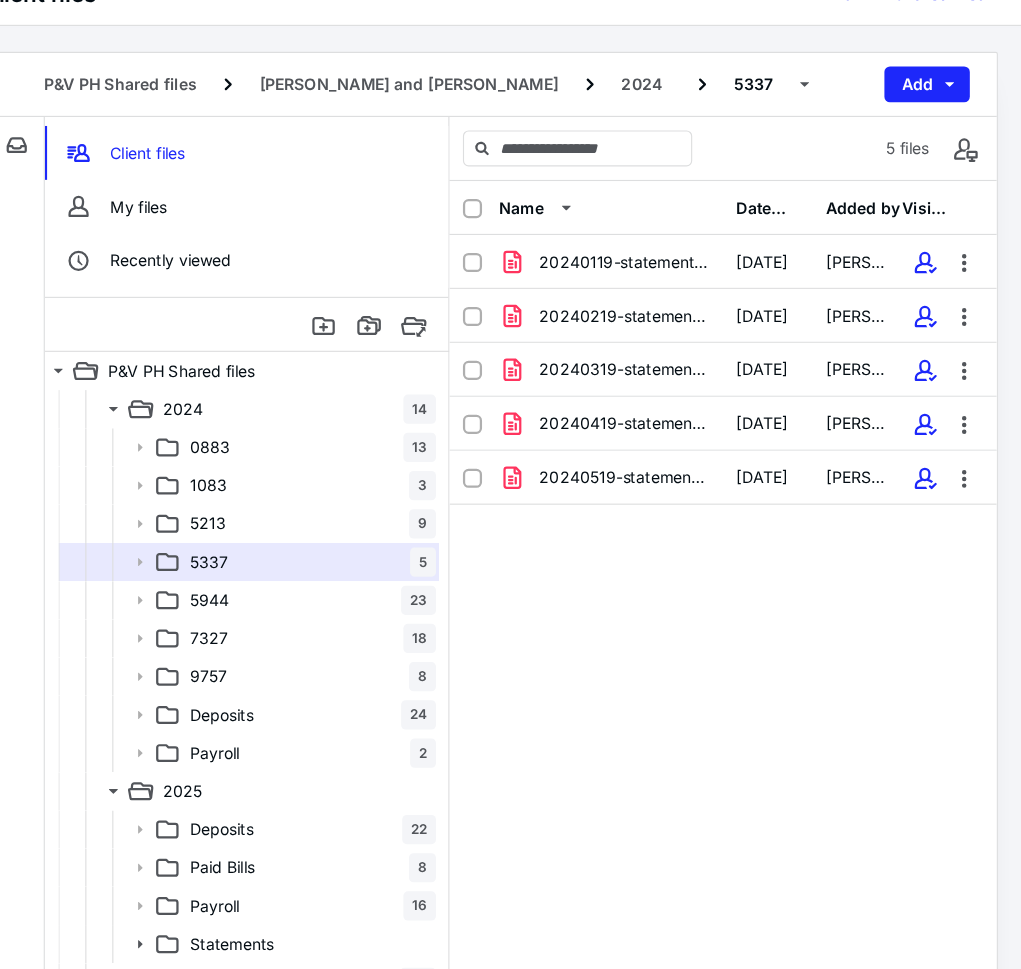 click at bounding box center [532, 219] 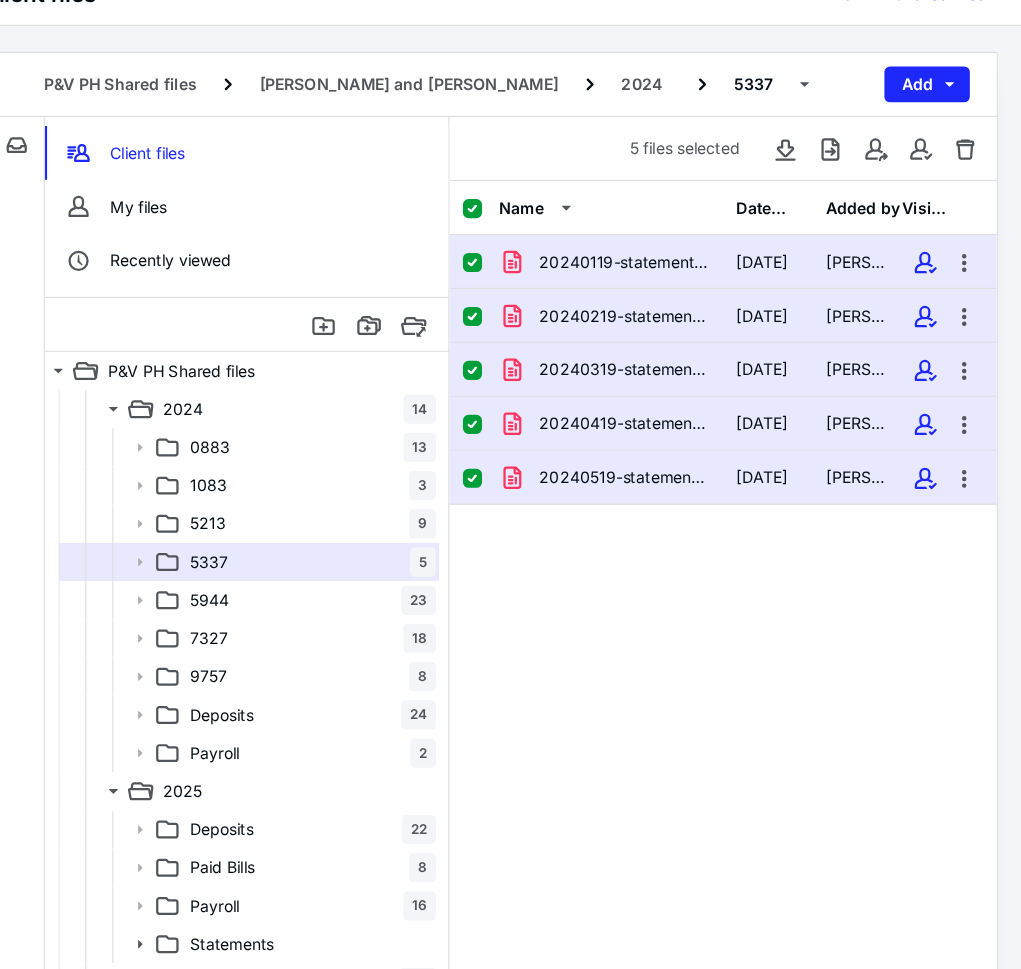 click at bounding box center (532, 459) 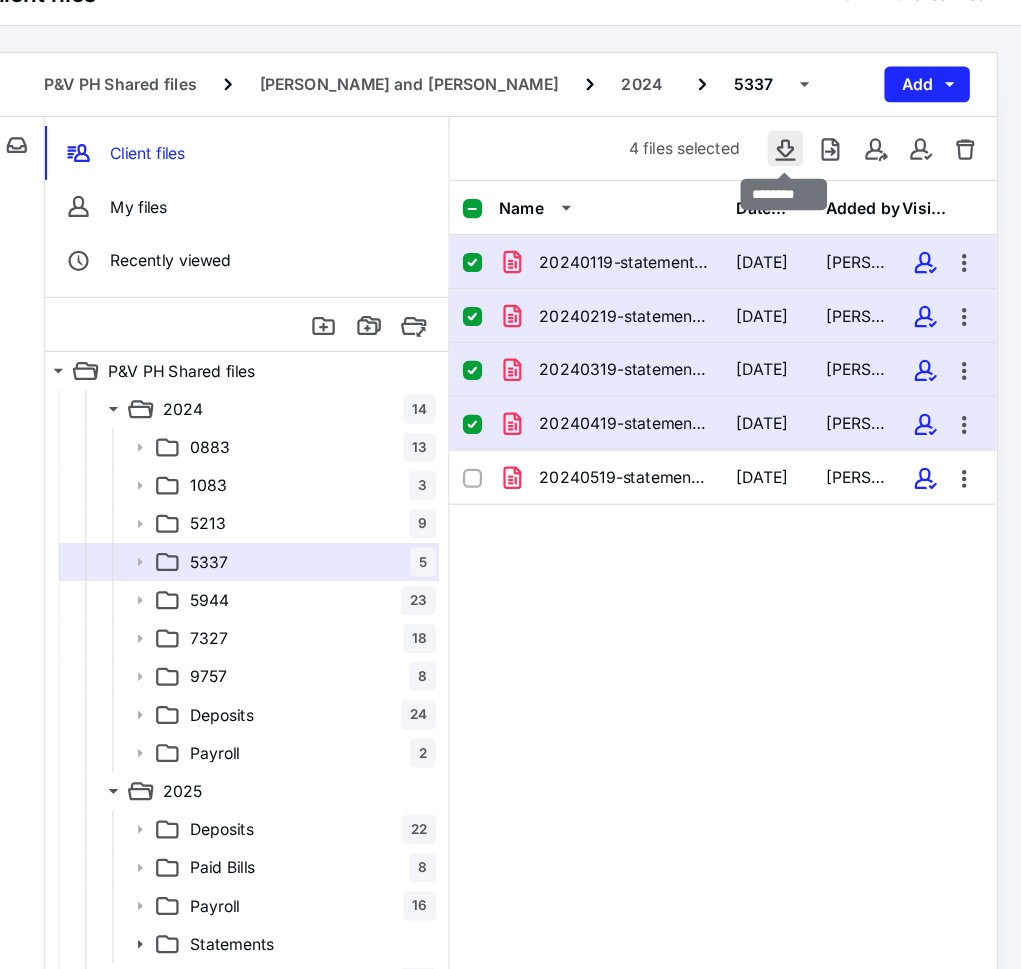 click at bounding box center (811, 165) 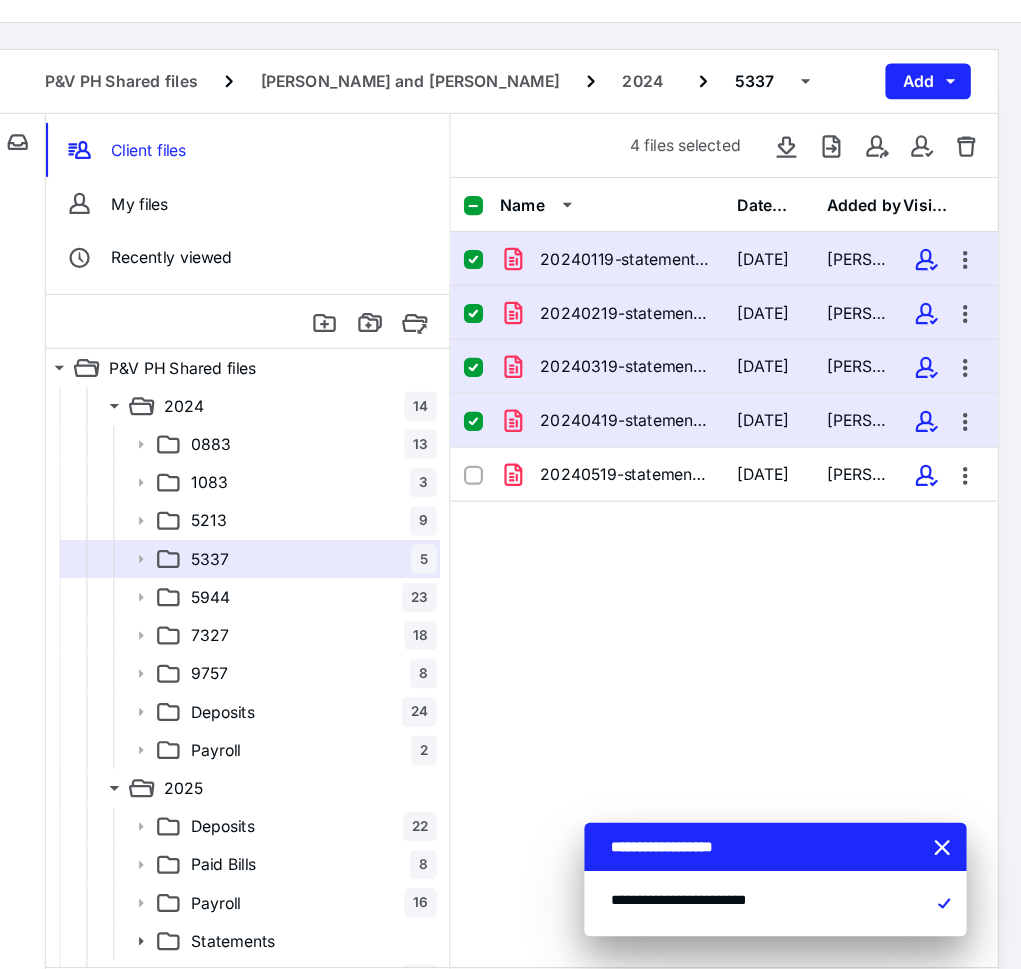 scroll, scrollTop: 0, scrollLeft: 0, axis: both 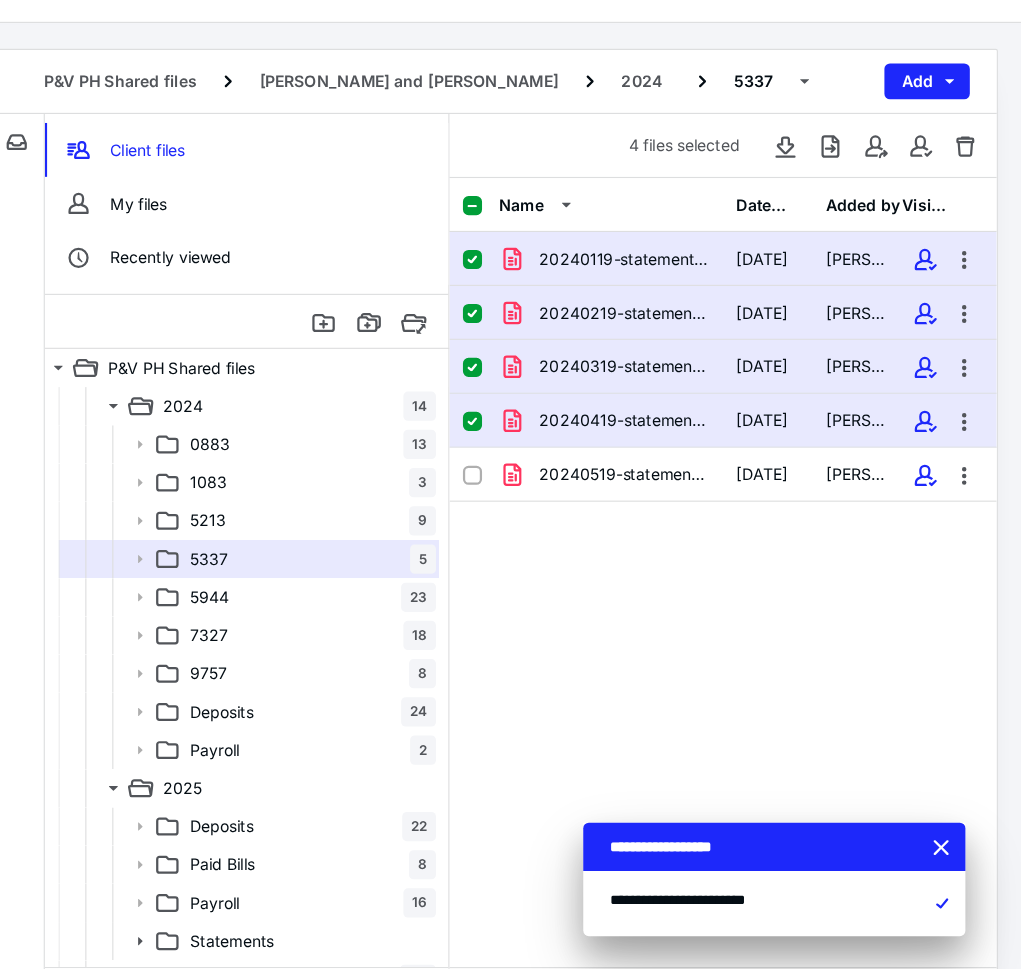 click on "Name Date added Added by Visible 20240119-statements-5337-.pdf [DATE] [PERSON_NAME] 20240219-statements-5337-.pdf [DATE] [PERSON_NAME] 20240319-statements-5337-.pdf [DATE] [PERSON_NAME] 20240419-statements-5337-.pdf [DATE] [PERSON_NAME] 20240519-statements-5337-.pdf [DATE] [PERSON_NAME]" at bounding box center [755, 545] 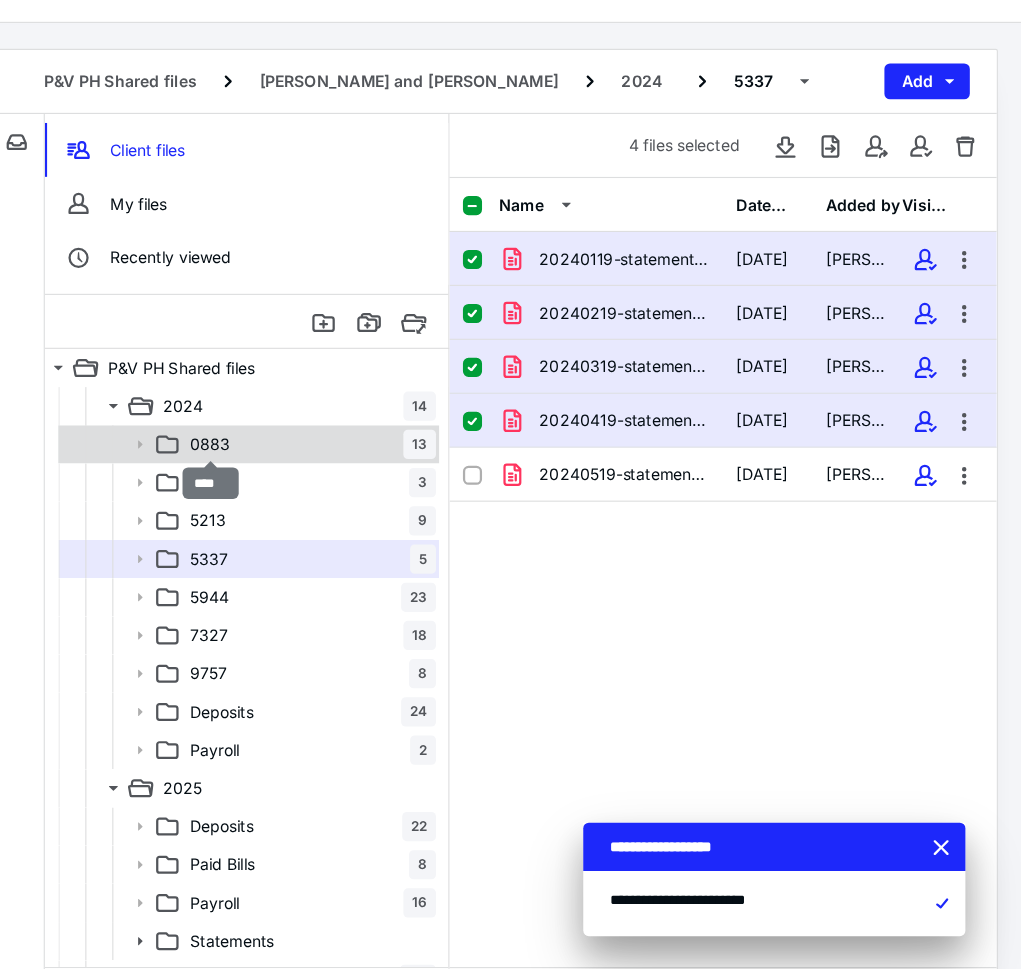 click on "0883" at bounding box center (299, 431) 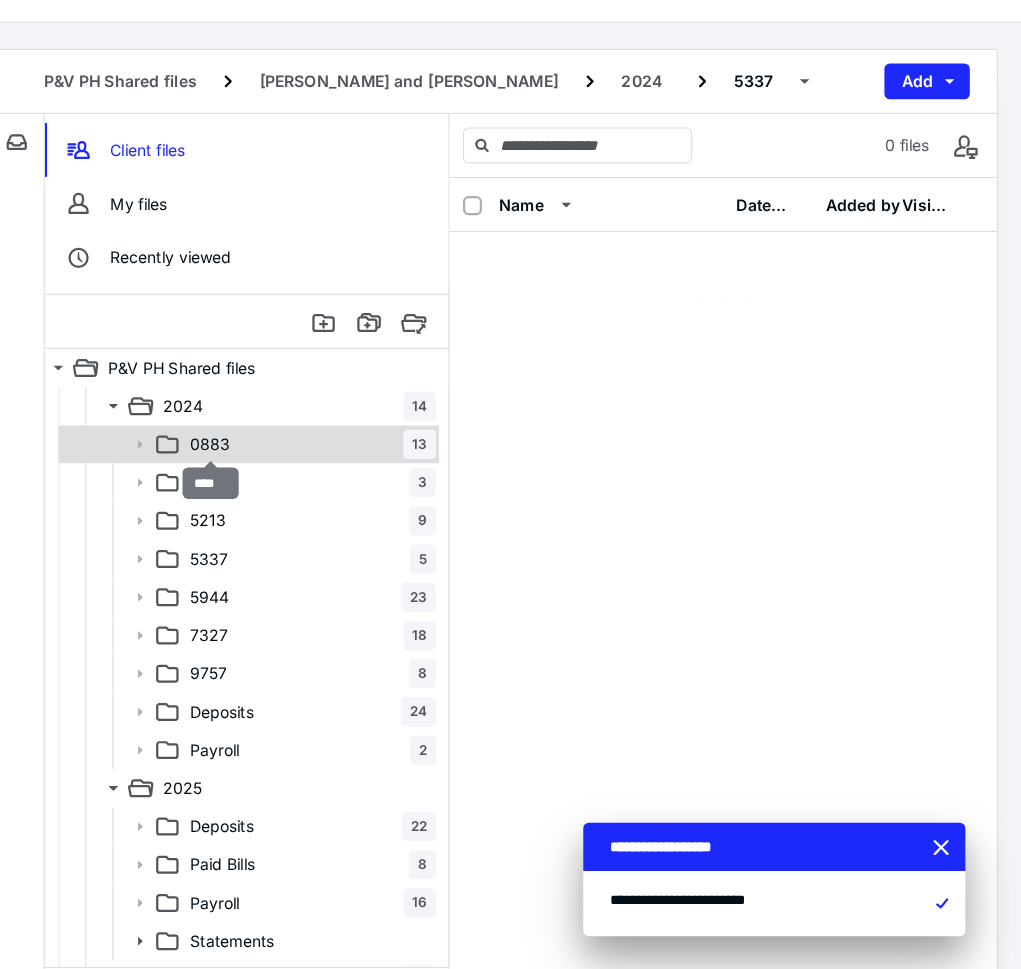 click on "0883" at bounding box center (299, 431) 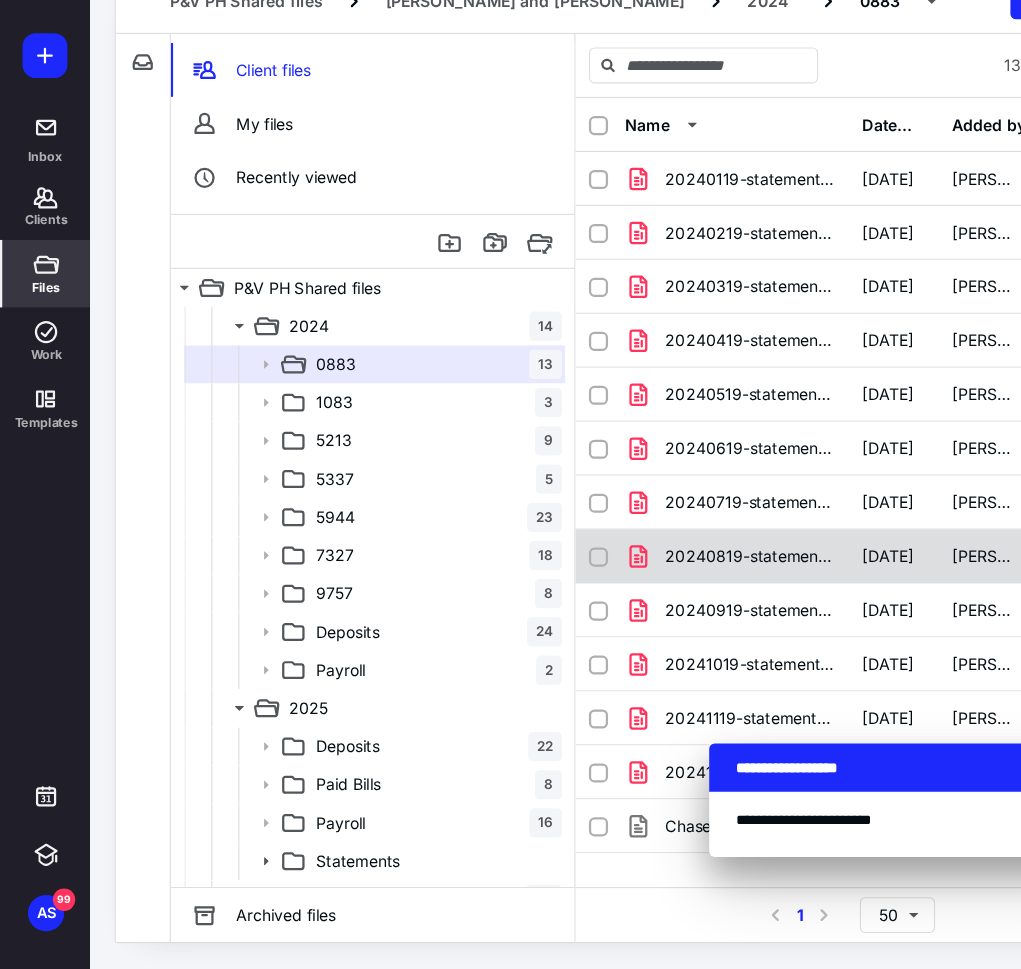 scroll, scrollTop: 0, scrollLeft: 0, axis: both 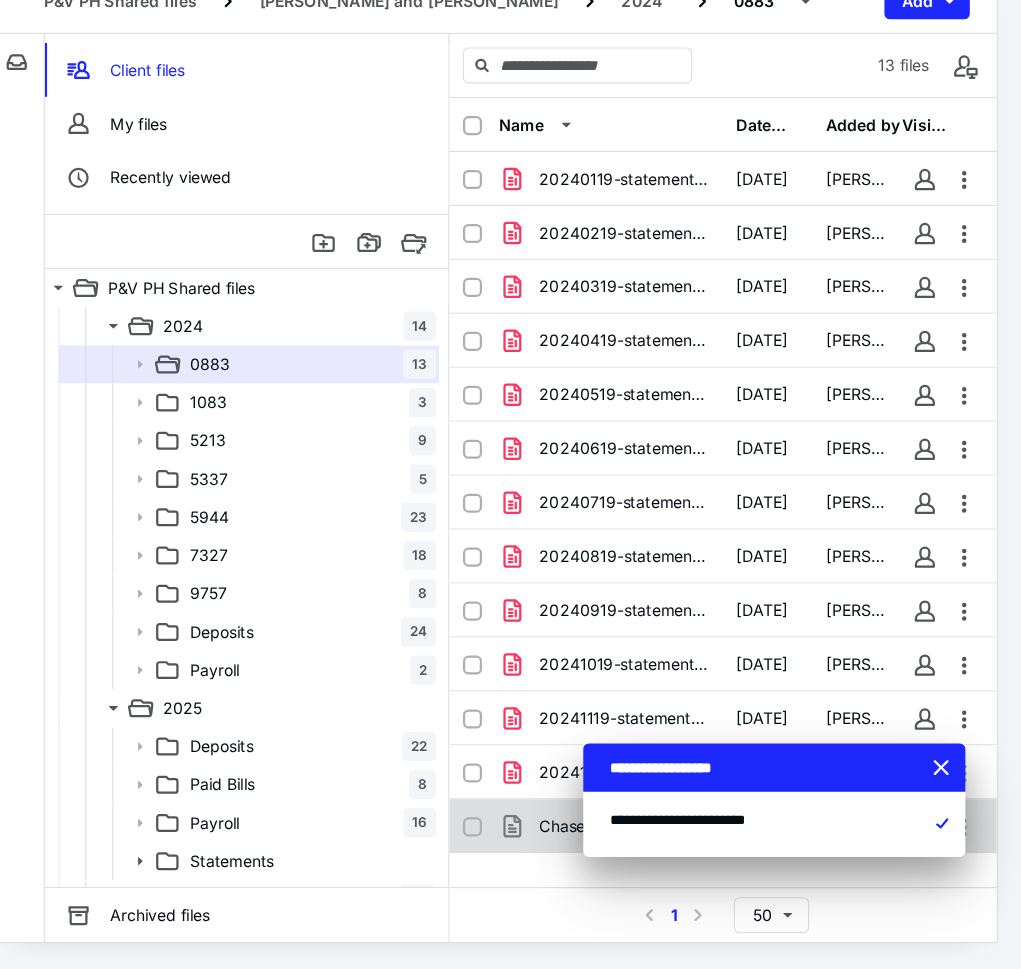 click on "Chase0883_Activity20240101_20241231_20250702.csv" at bounding box center (667, 842) 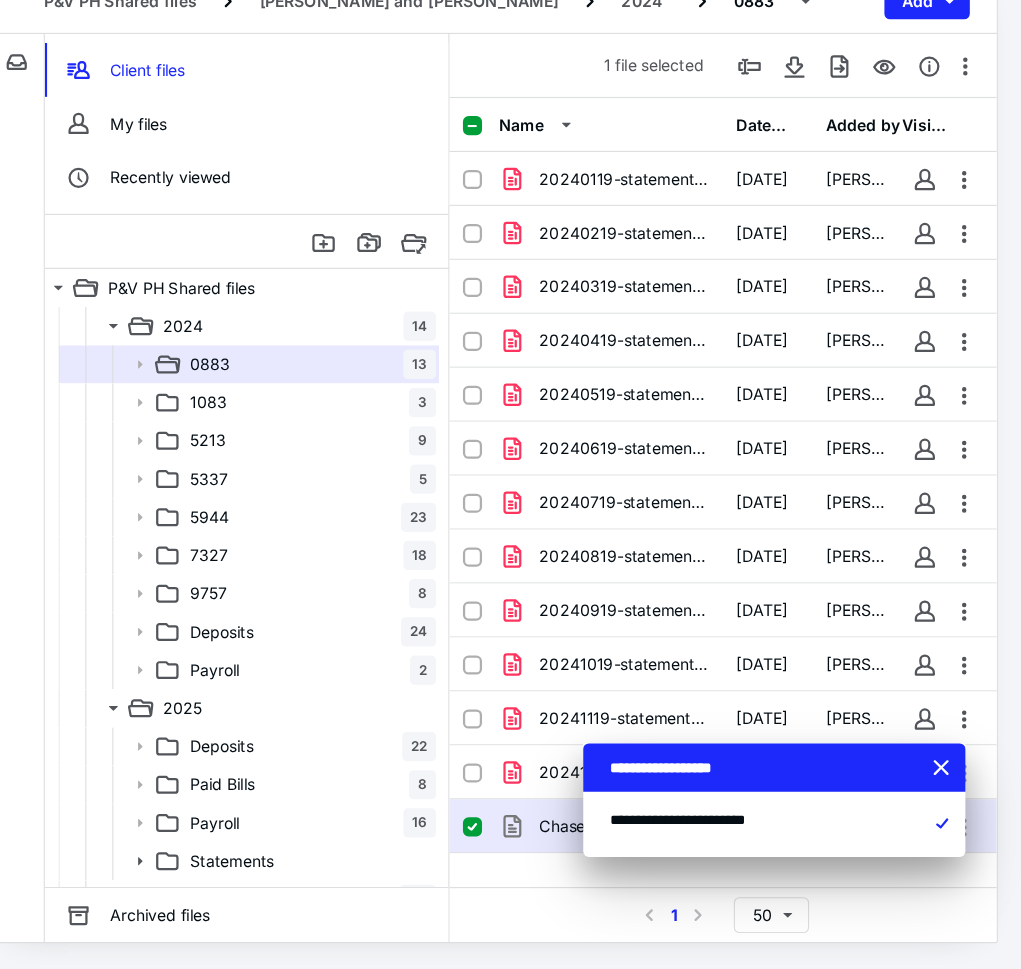 click on "Chase0883_Activity20240101_20241231_20250702.csv" at bounding box center (667, 842) 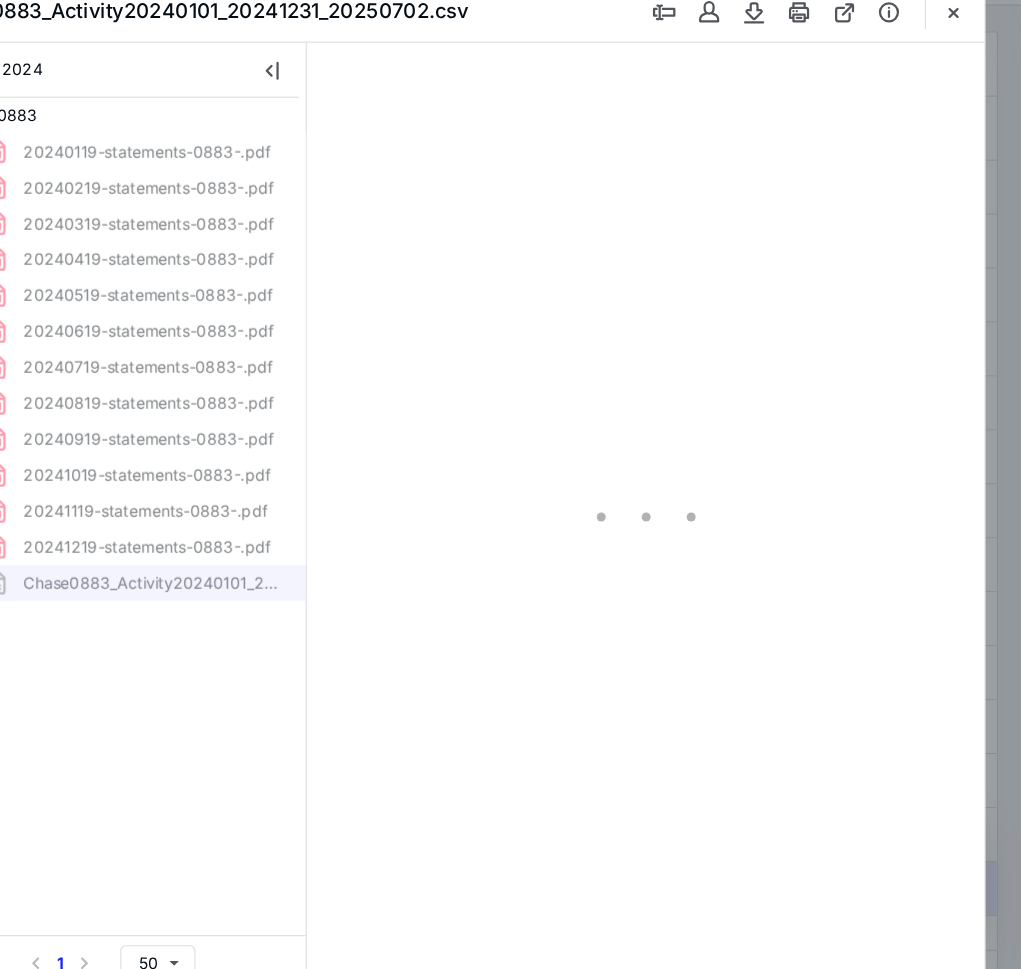 scroll, scrollTop: 0, scrollLeft: 0, axis: both 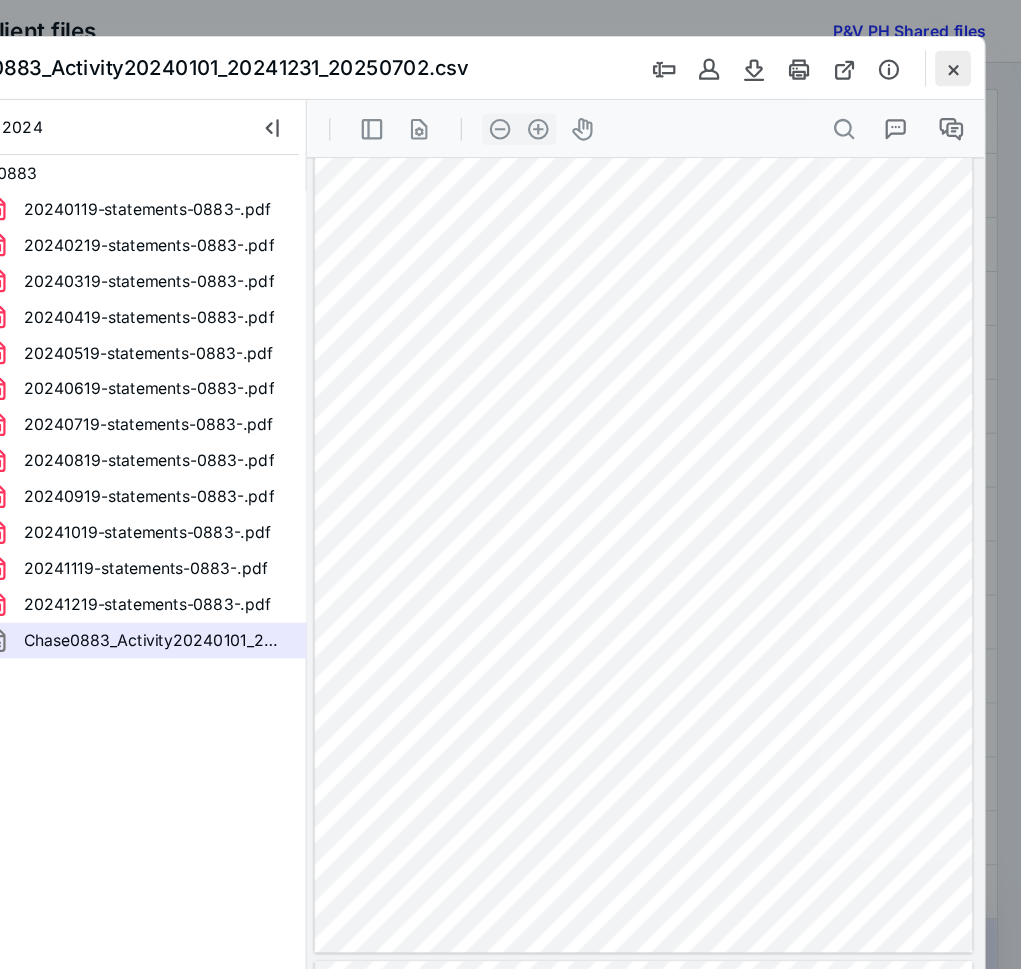 click at bounding box center (960, 61) 